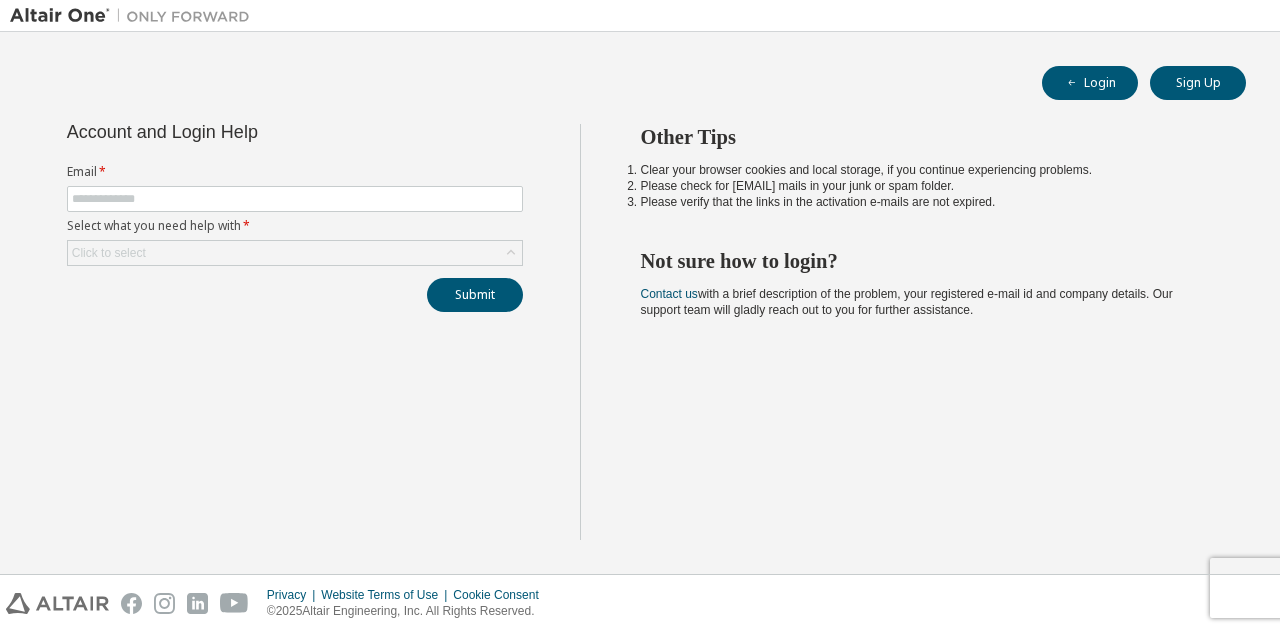 scroll, scrollTop: 0, scrollLeft: 0, axis: both 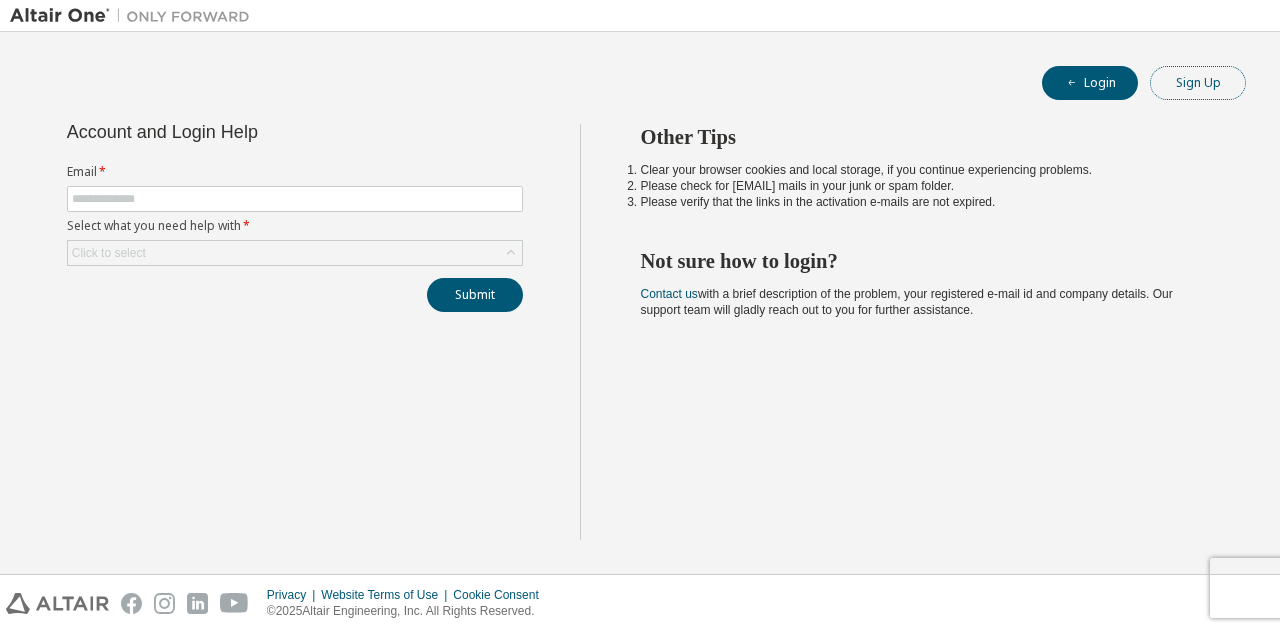 click on "Sign Up" at bounding box center [1198, 83] 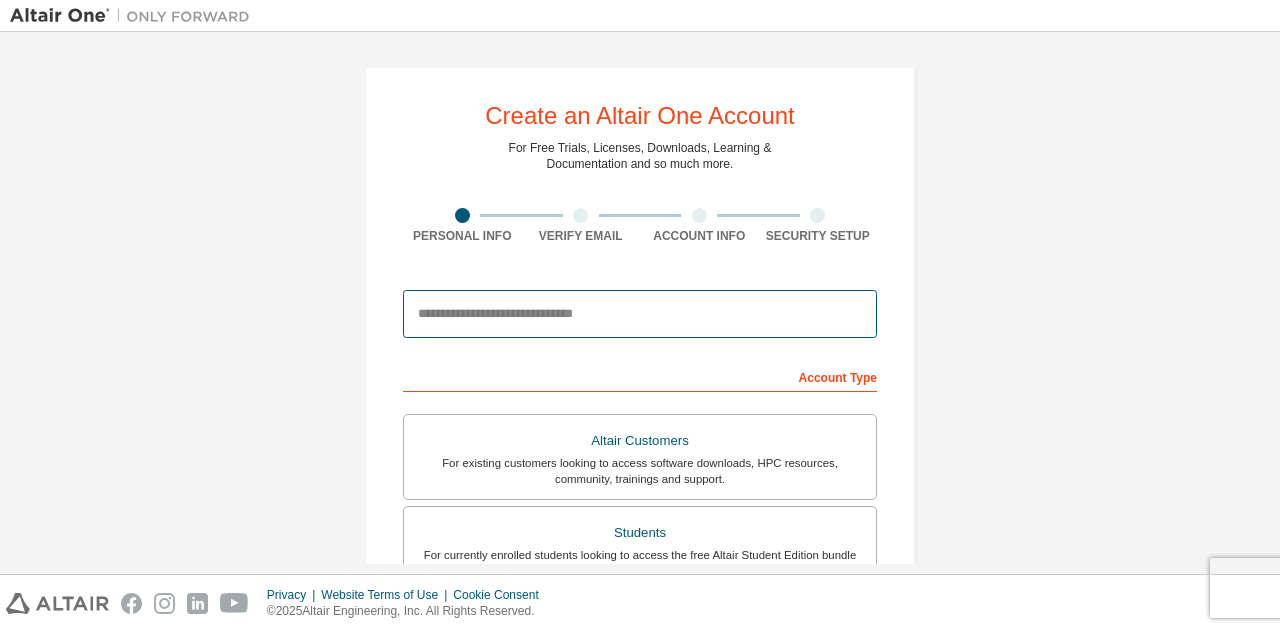 click at bounding box center (640, 314) 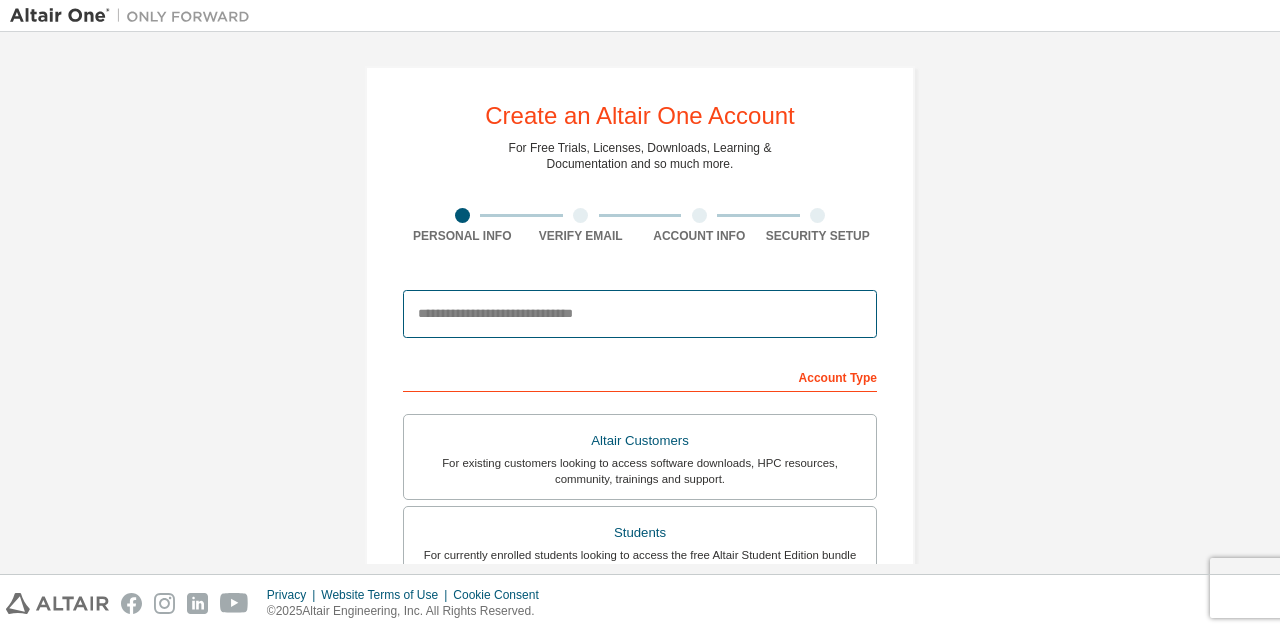 type on "**********" 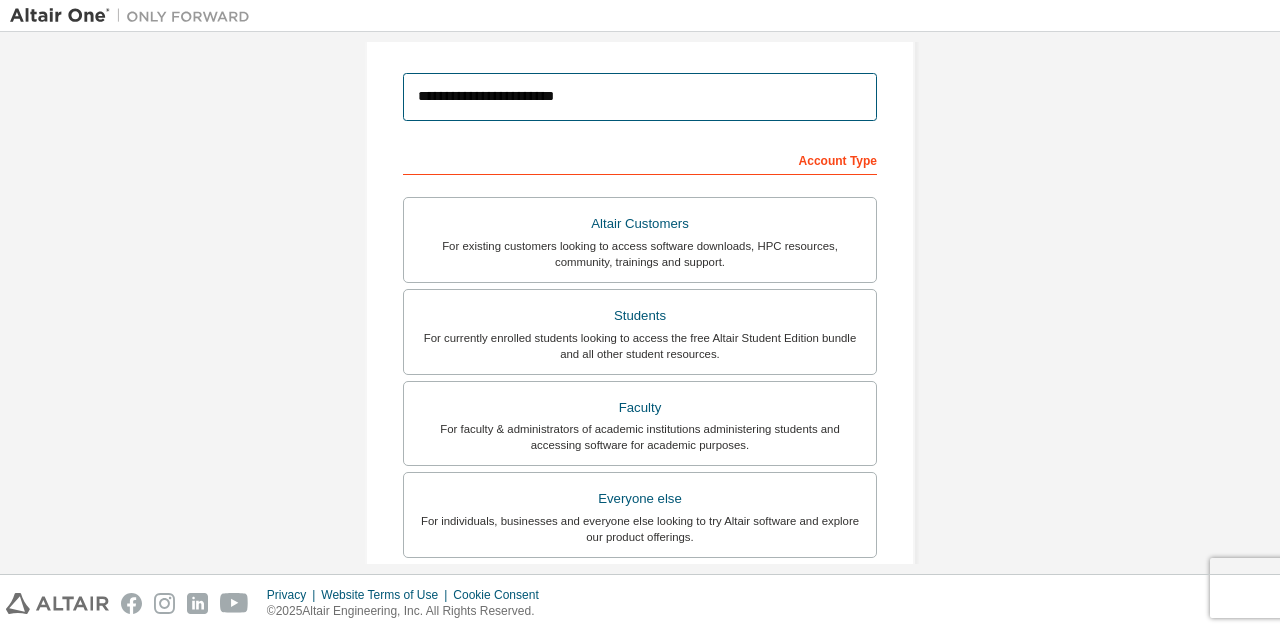 scroll, scrollTop: 214, scrollLeft: 0, axis: vertical 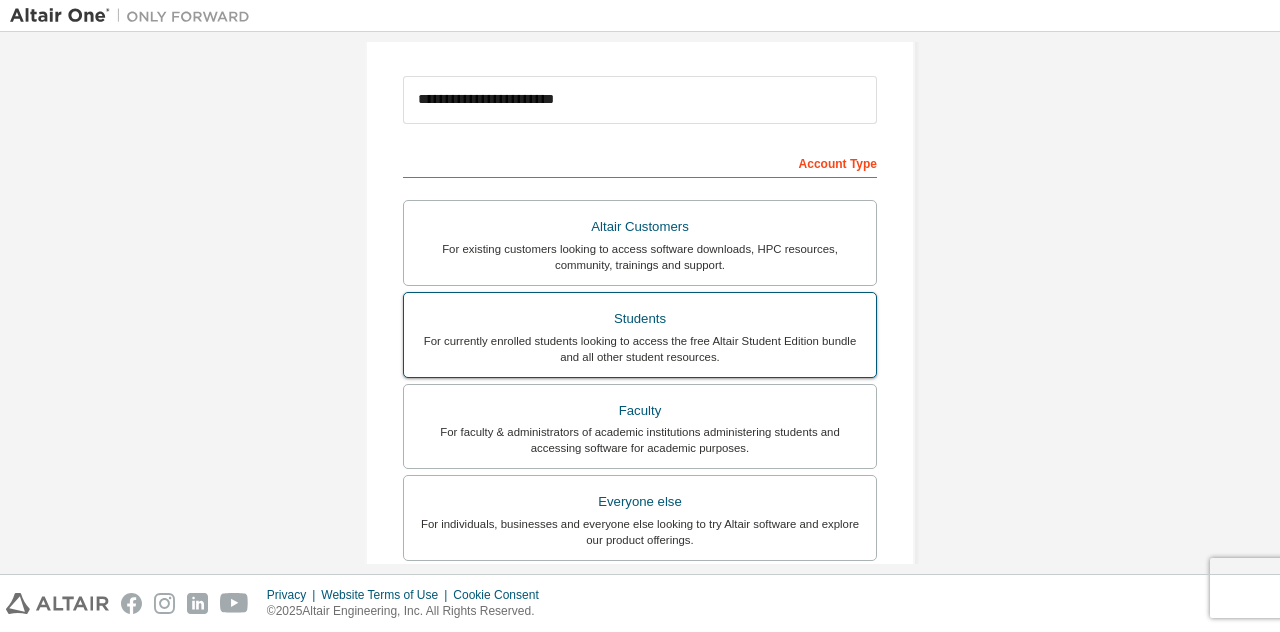 click on "Students" at bounding box center [640, 319] 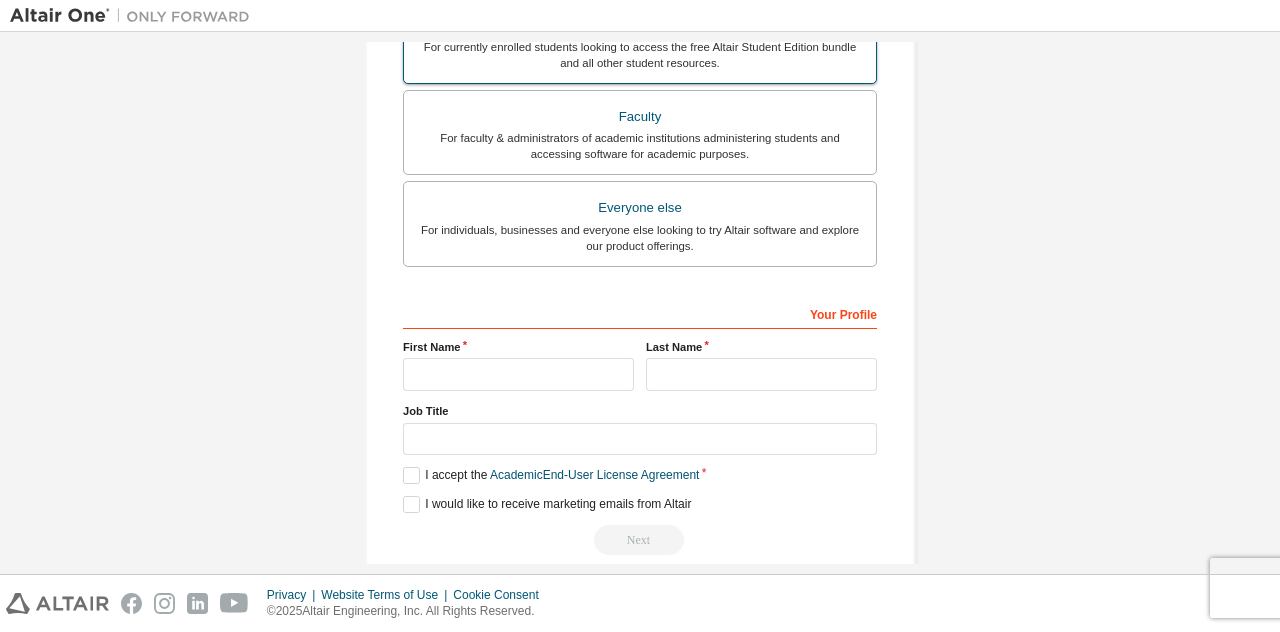 scroll, scrollTop: 509, scrollLeft: 0, axis: vertical 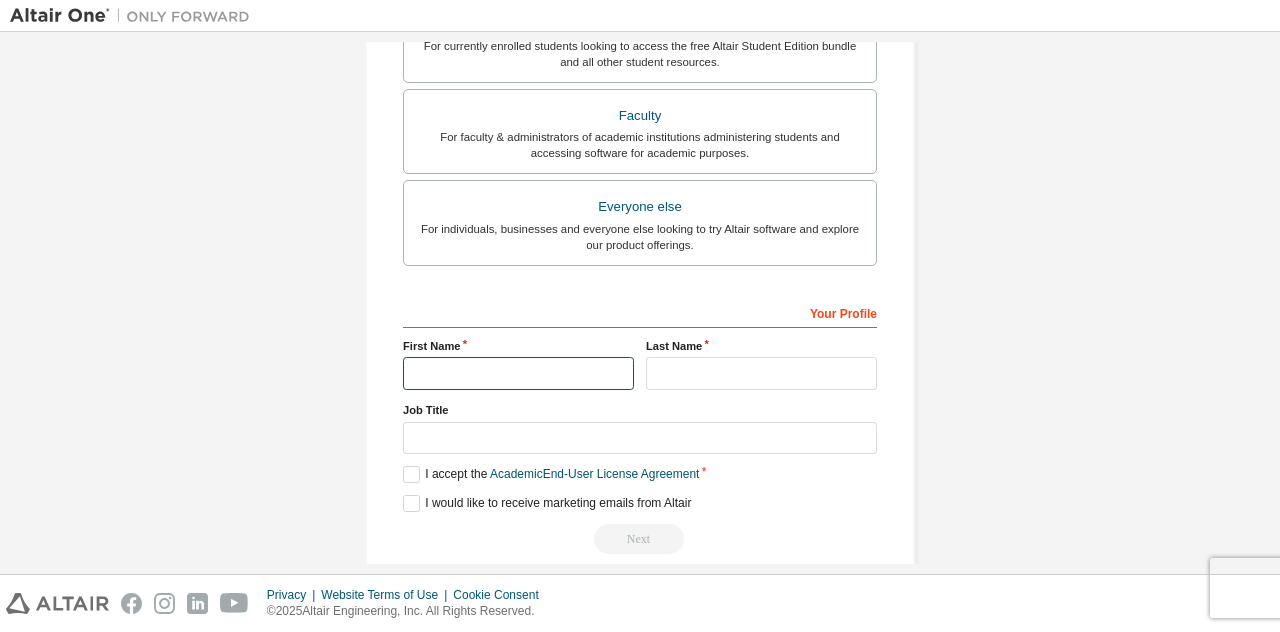 click at bounding box center (518, 373) 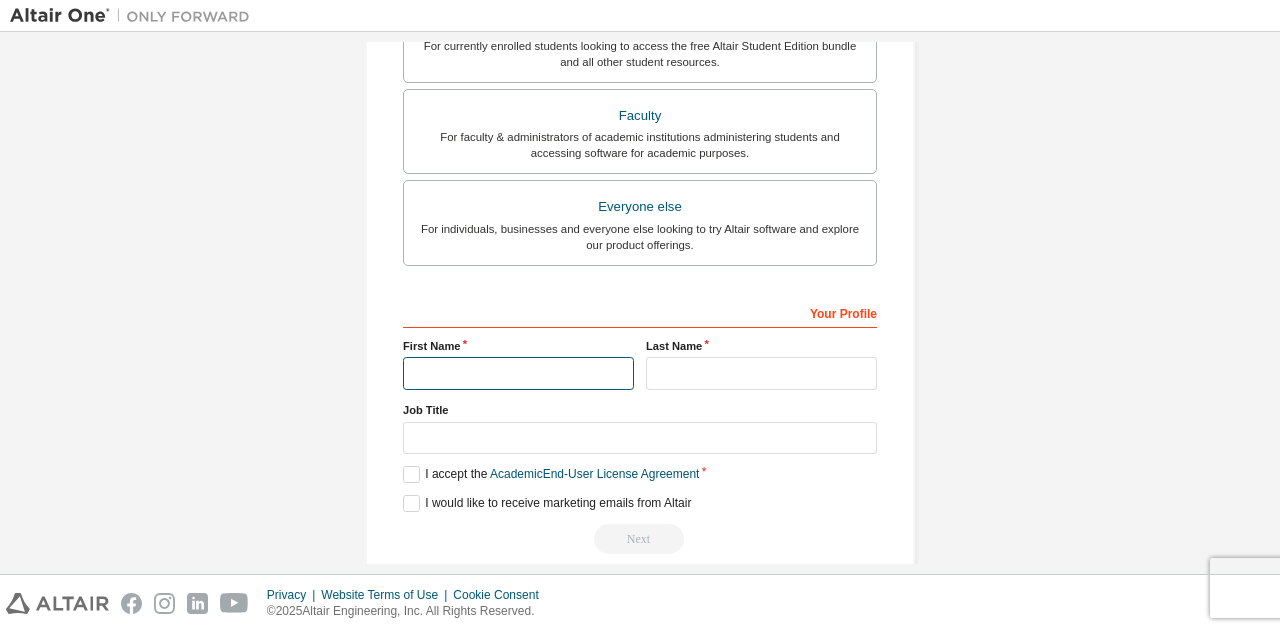 type on "*****" 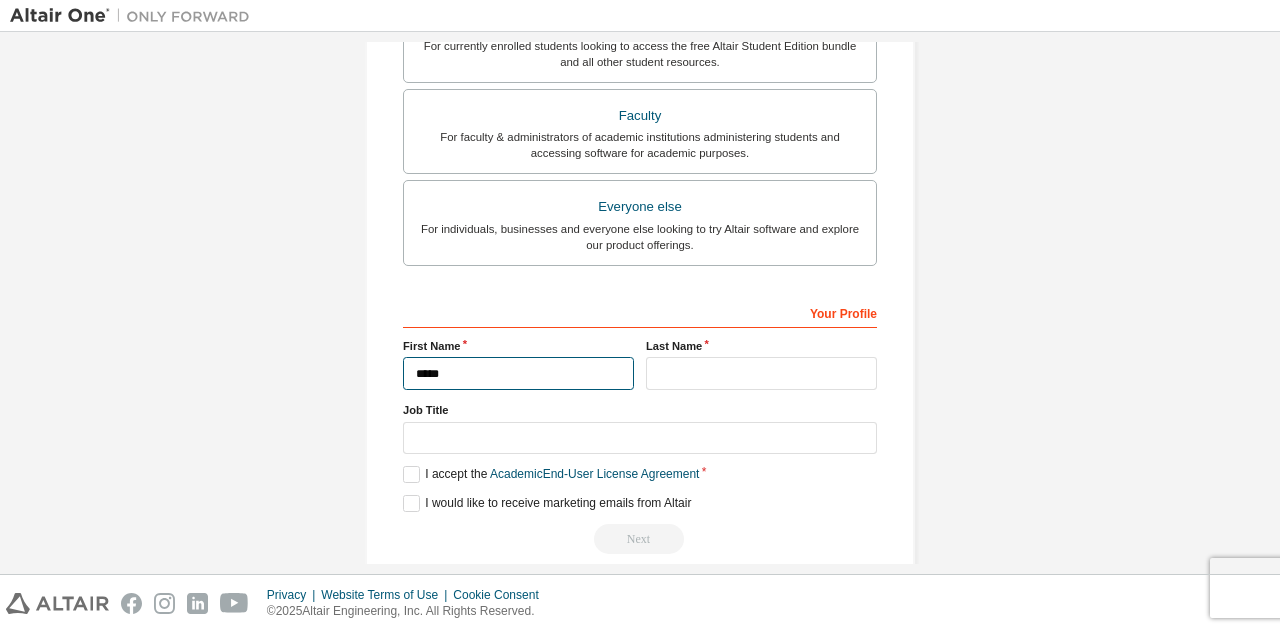 type on "*" 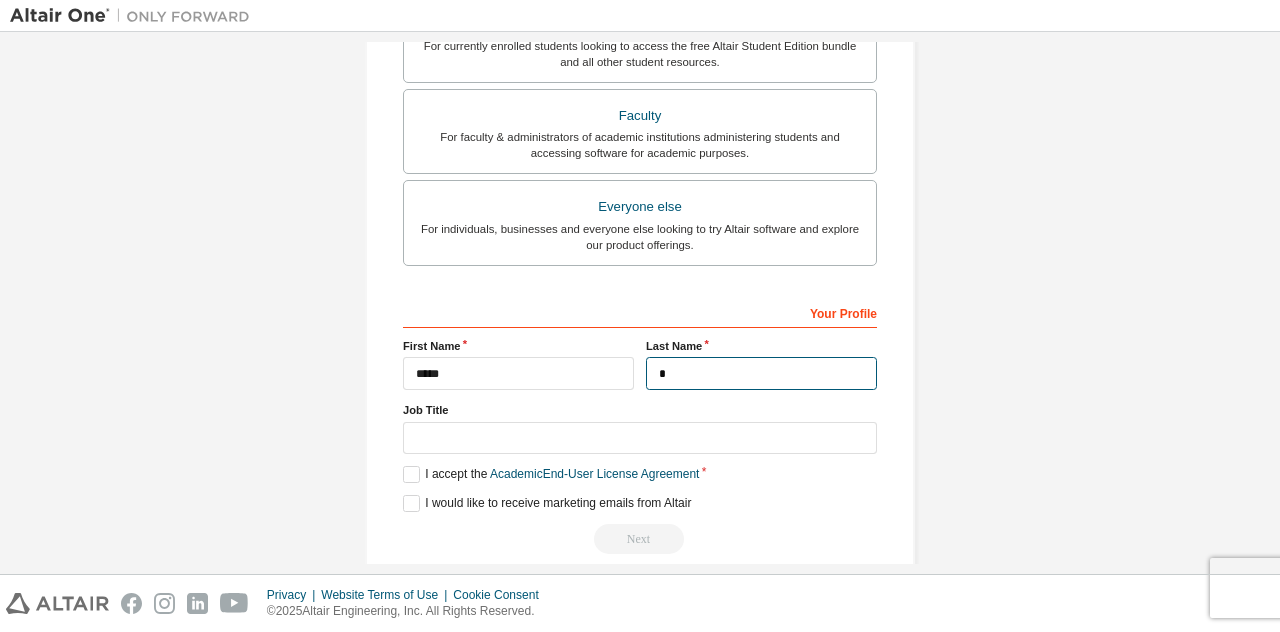 click on "*" at bounding box center (761, 373) 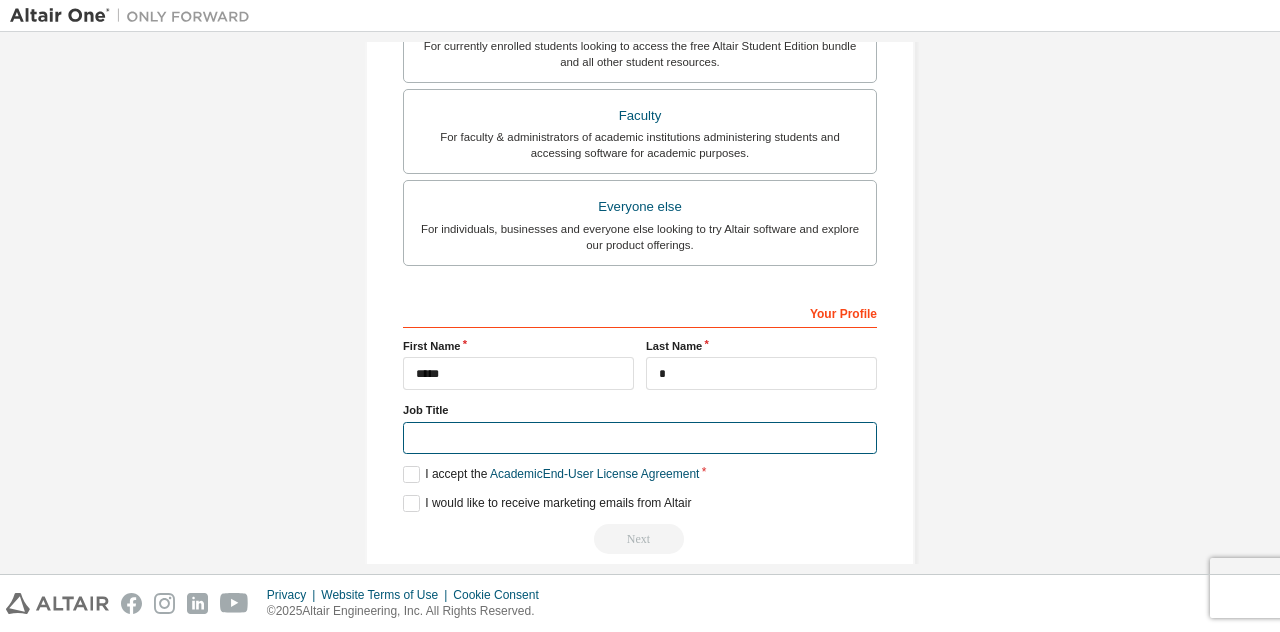 click at bounding box center (640, 438) 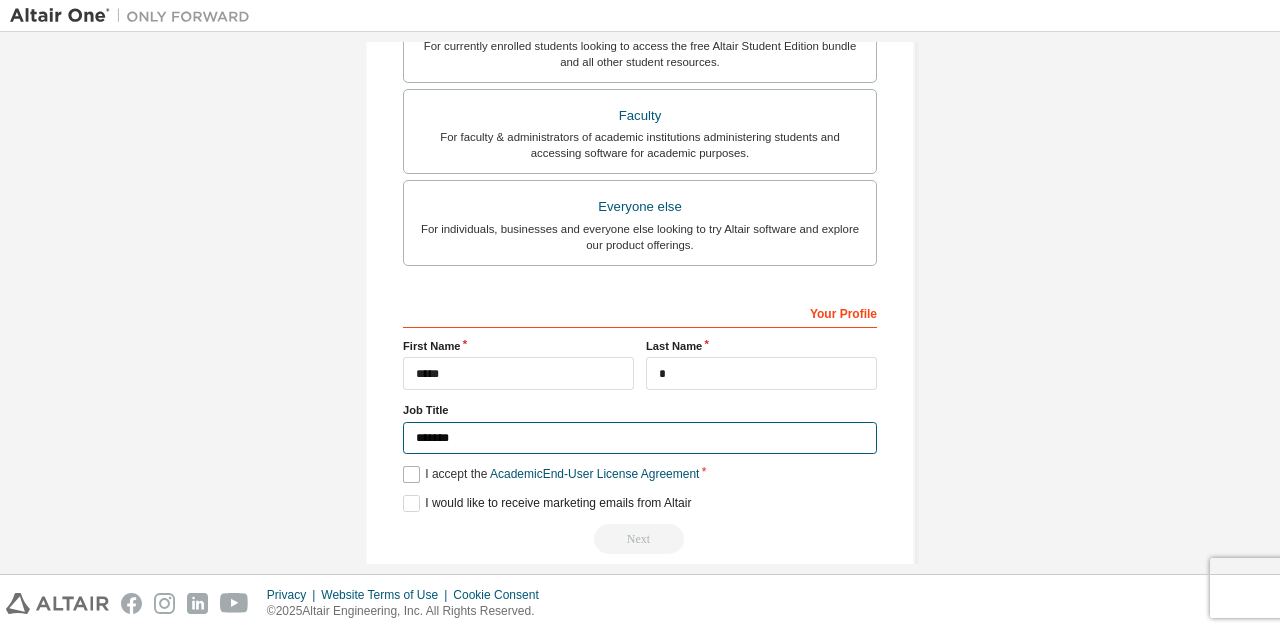 type on "*******" 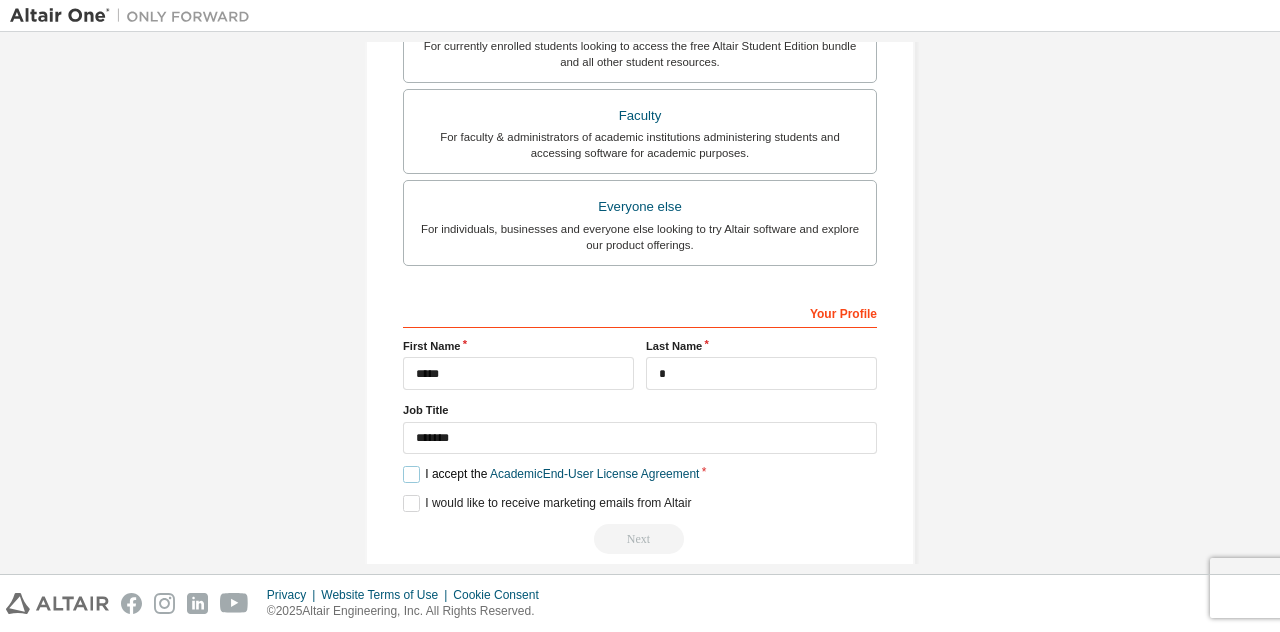click on "I accept the   Academic   End-User License Agreement" at bounding box center [551, 474] 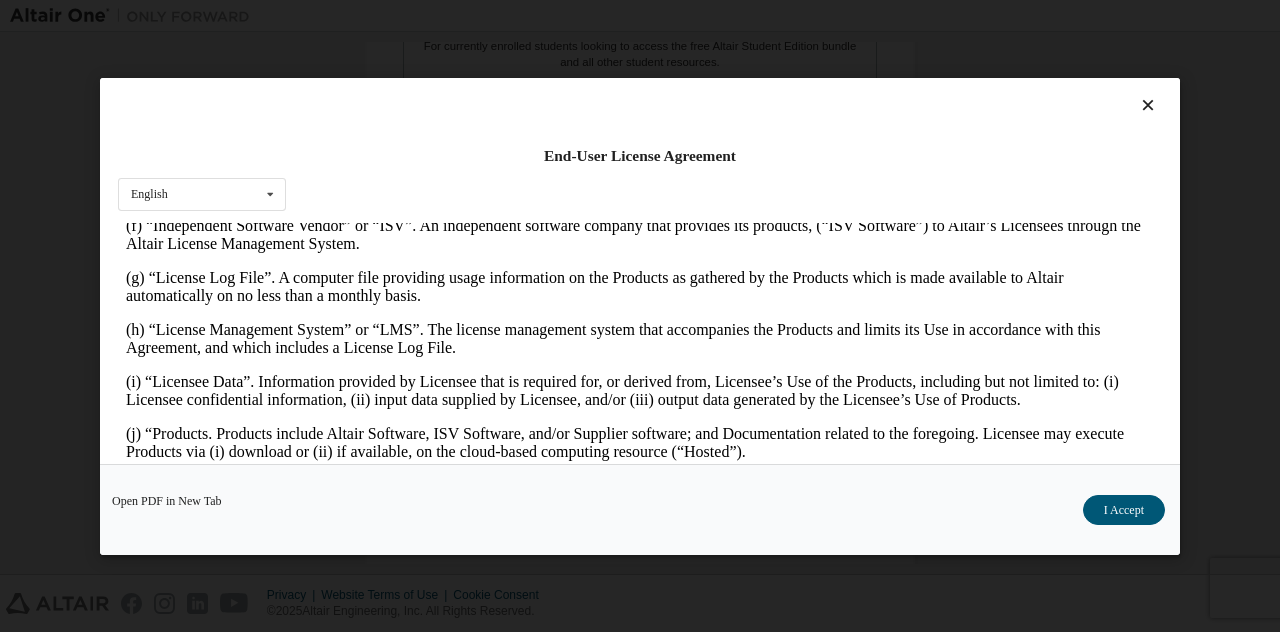 scroll, scrollTop: 740, scrollLeft: 0, axis: vertical 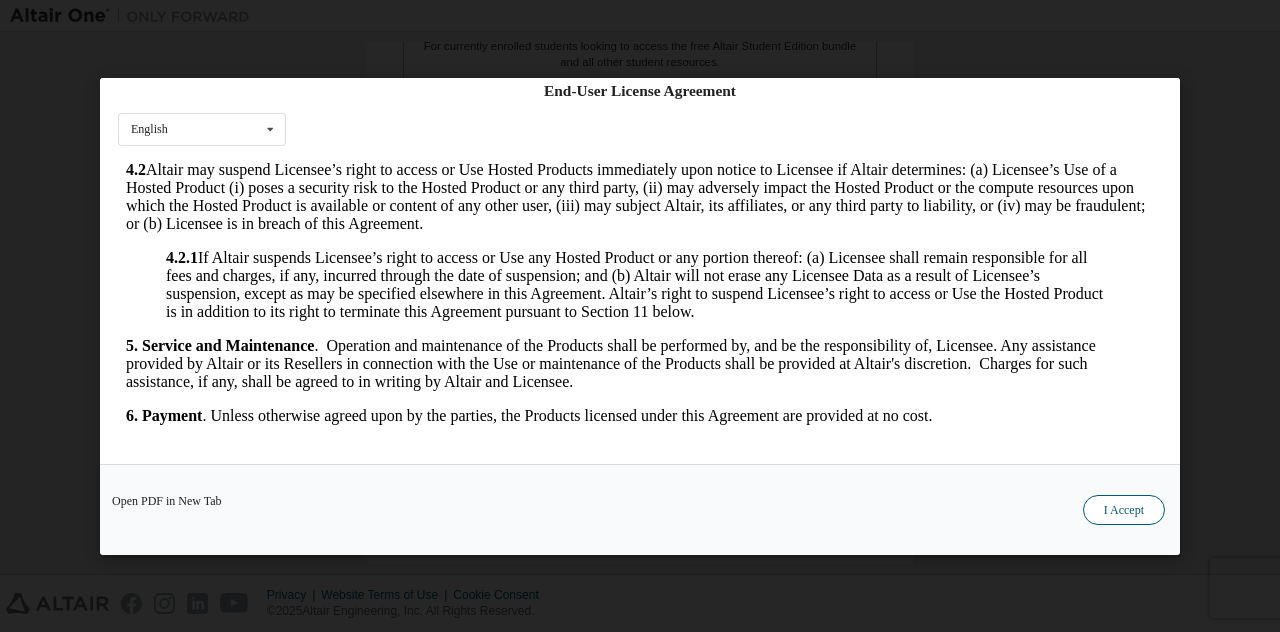 click on "I Accept" at bounding box center (1124, 509) 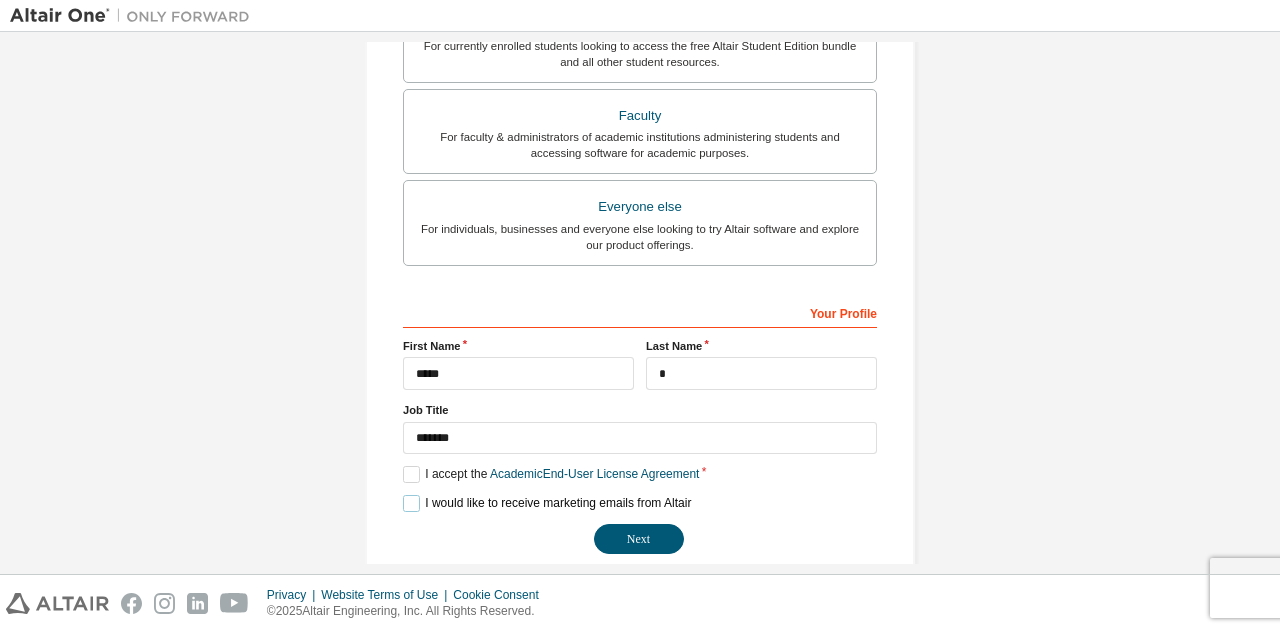 click on "I would like to receive marketing emails from Altair" at bounding box center (547, 503) 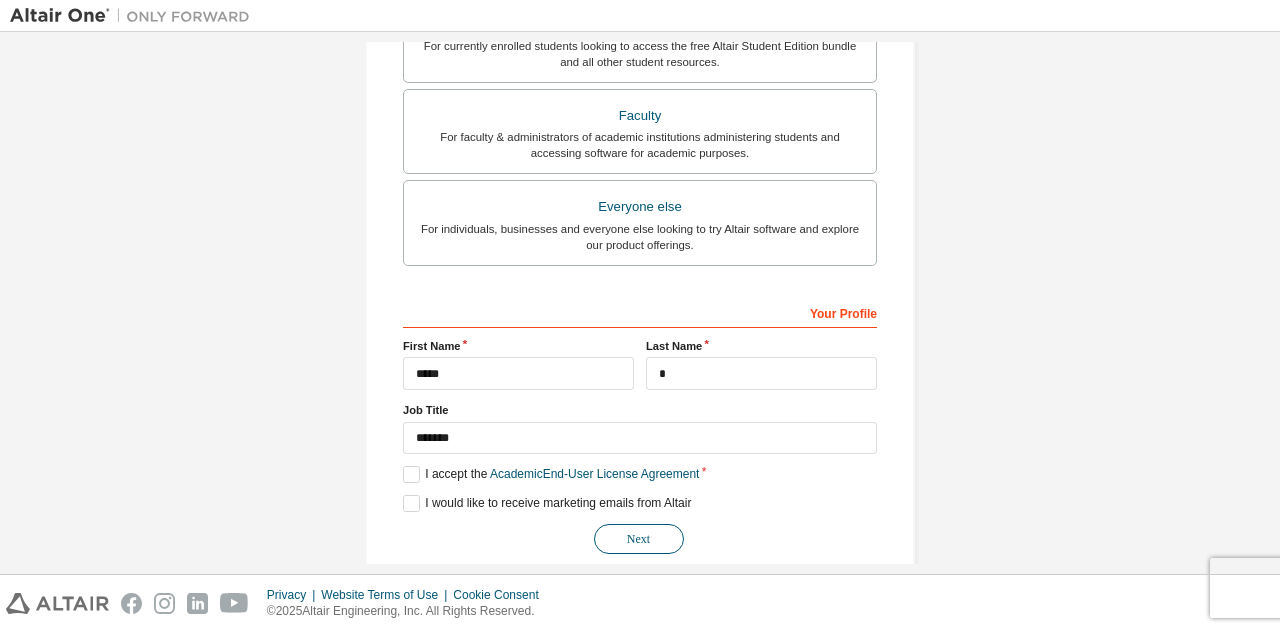 click on "Next" at bounding box center [639, 539] 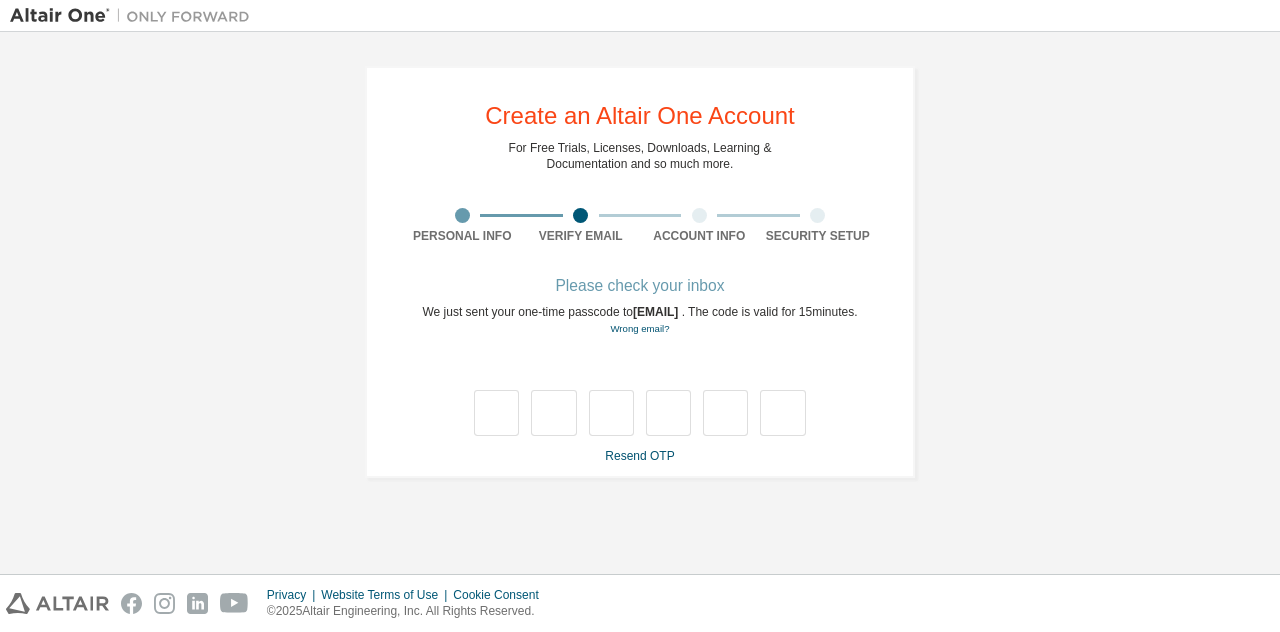 scroll, scrollTop: 0, scrollLeft: 0, axis: both 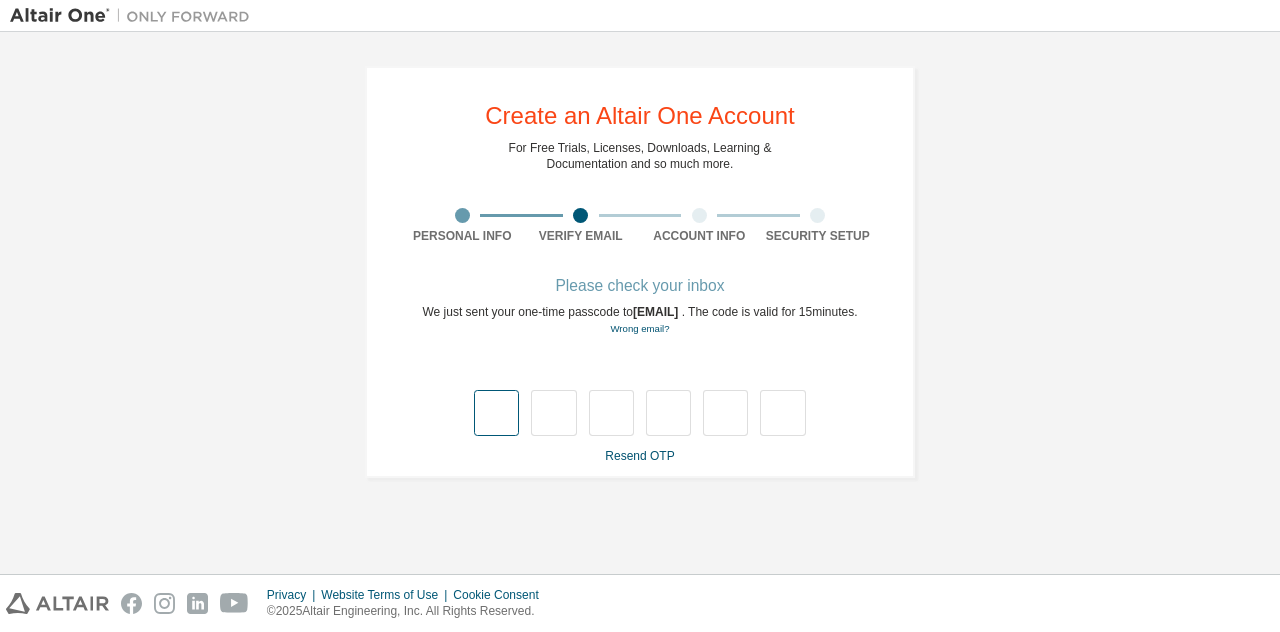 click at bounding box center [496, 413] 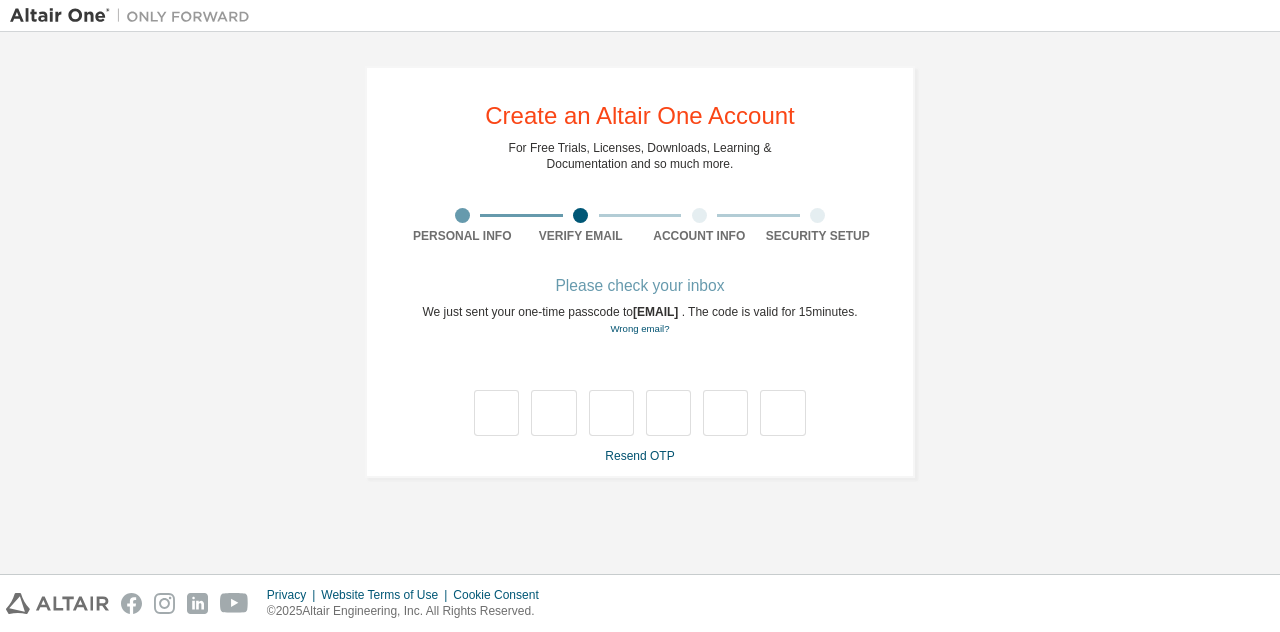 type on "*" 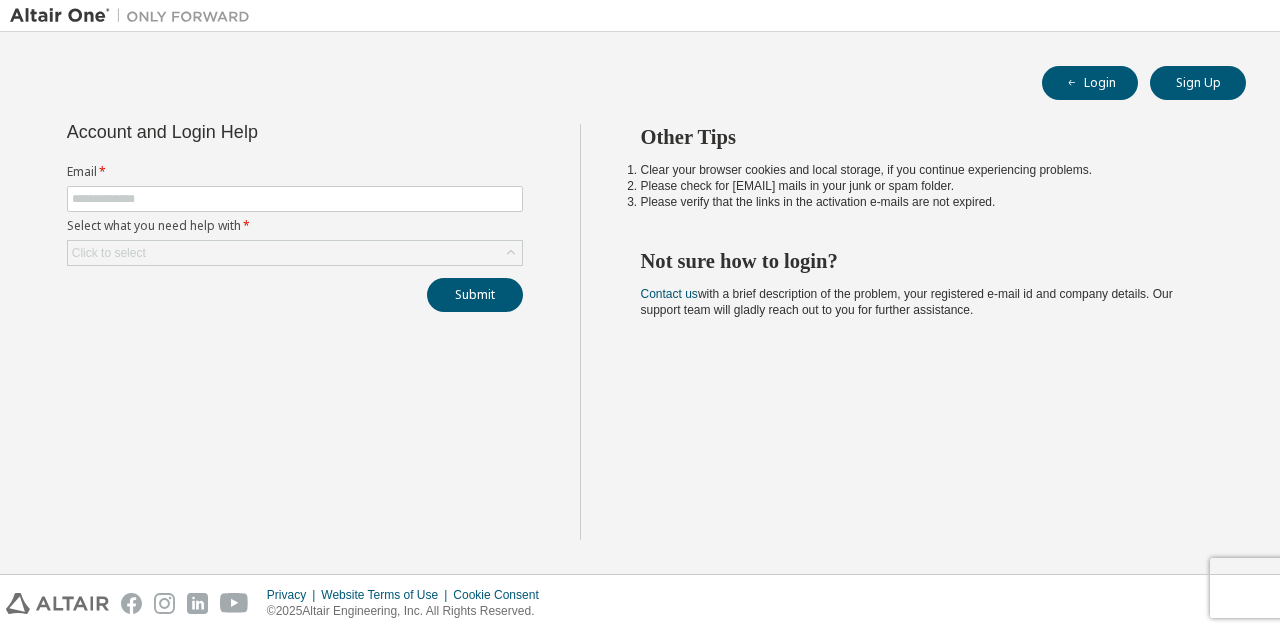scroll, scrollTop: 0, scrollLeft: 0, axis: both 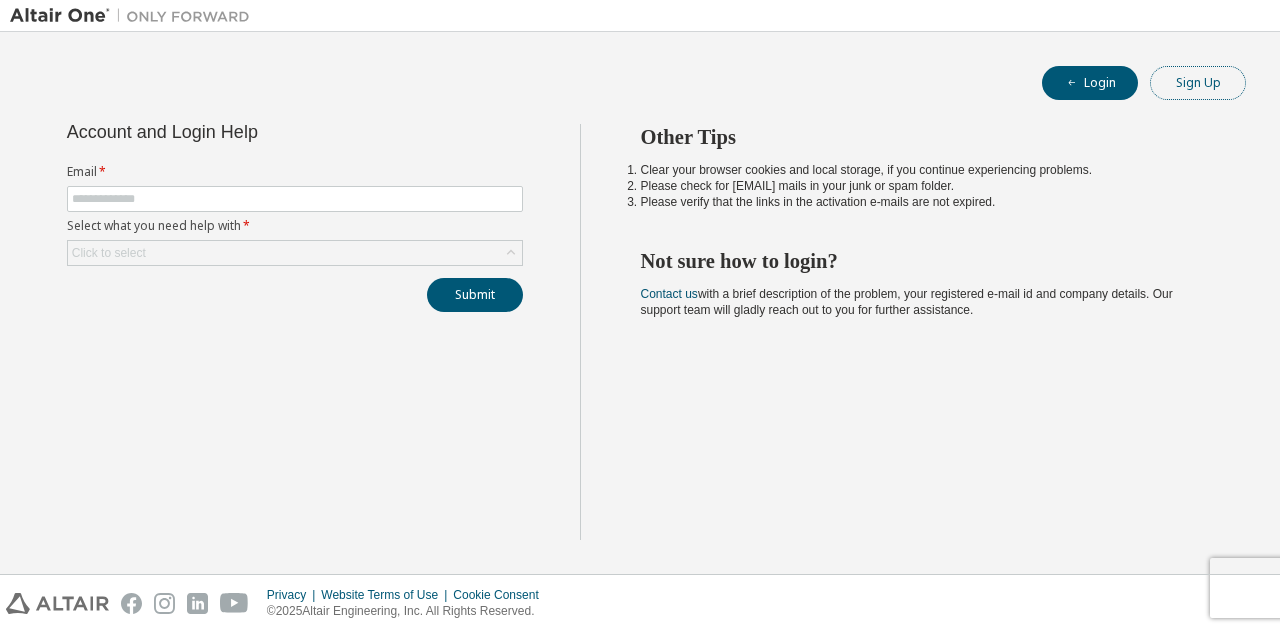 click on "Sign Up" at bounding box center (1198, 83) 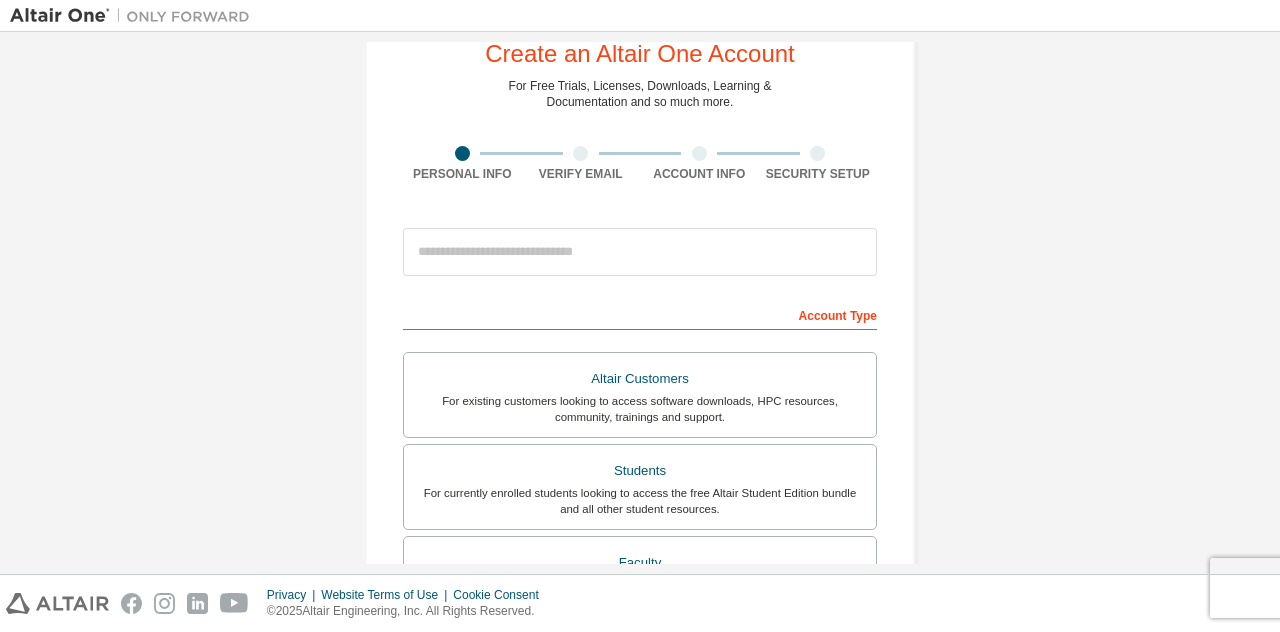 scroll, scrollTop: 0, scrollLeft: 0, axis: both 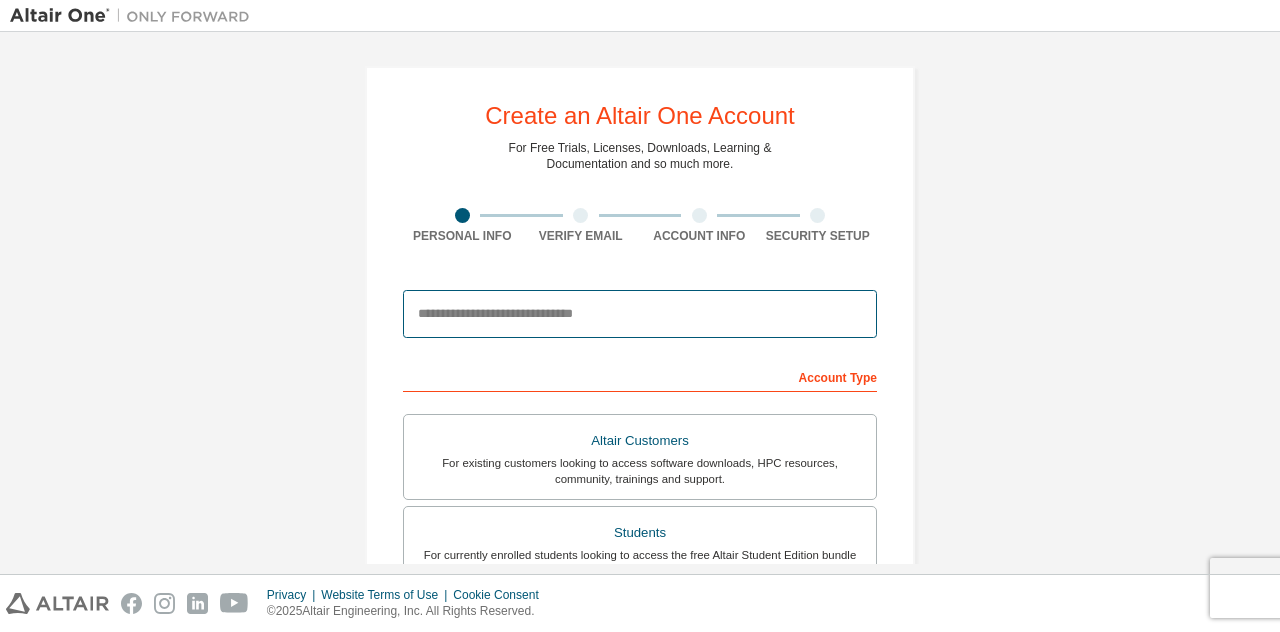 click at bounding box center [640, 314] 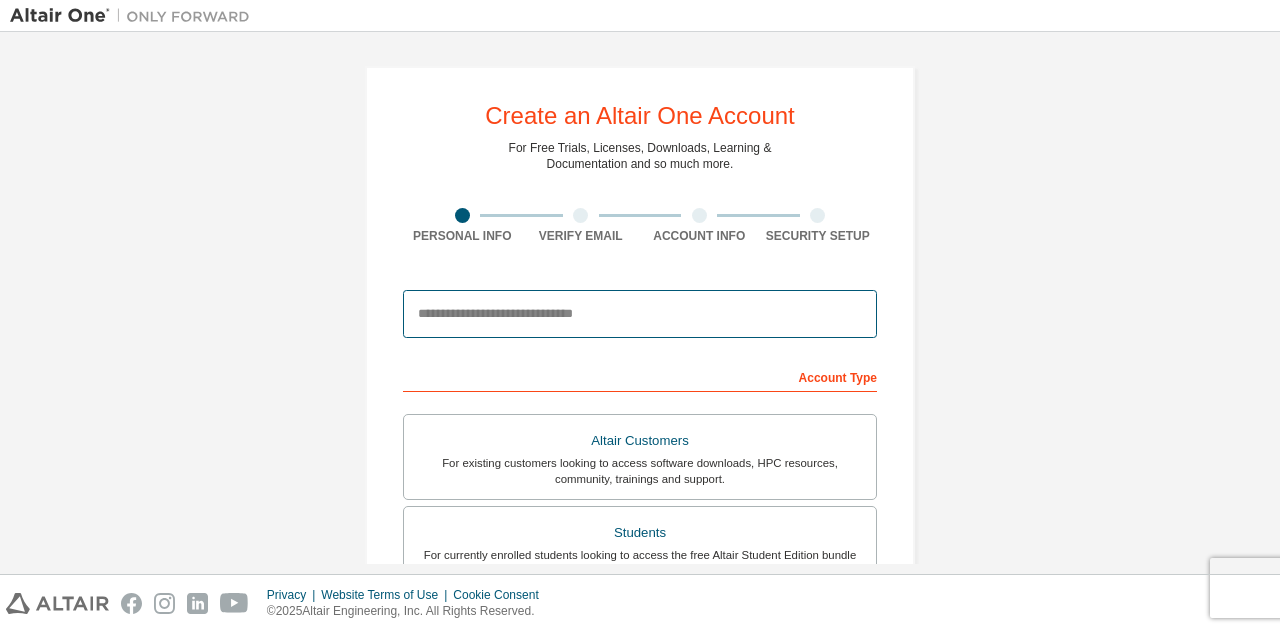 type on "**********" 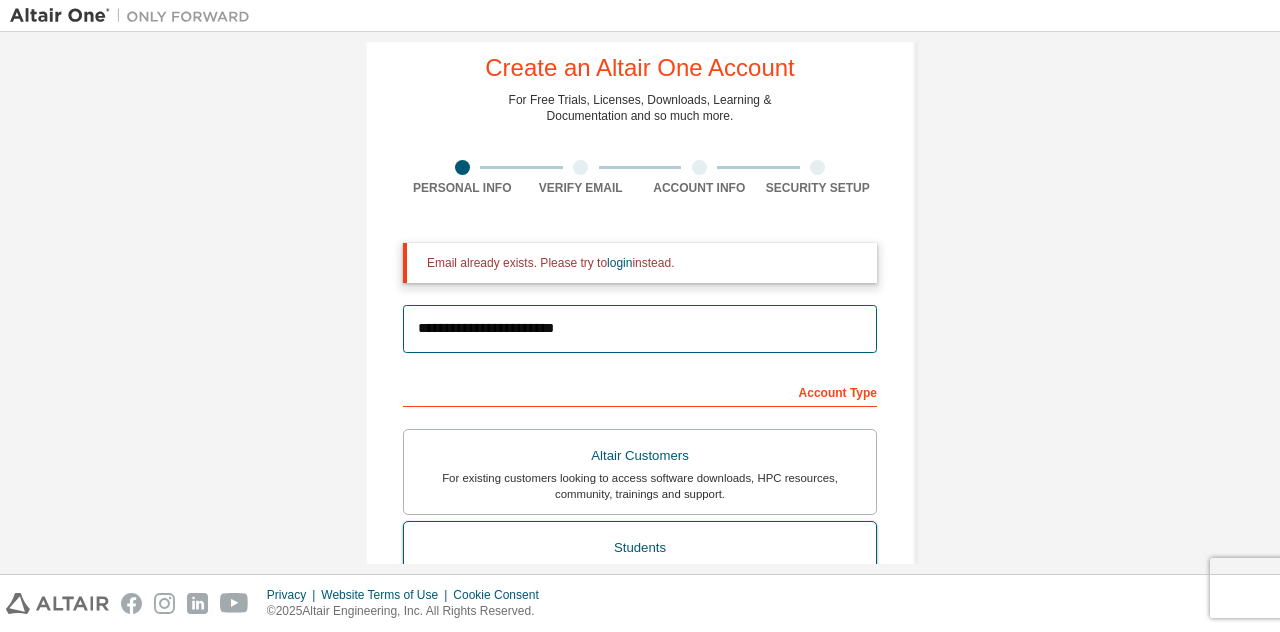 scroll, scrollTop: 46, scrollLeft: 0, axis: vertical 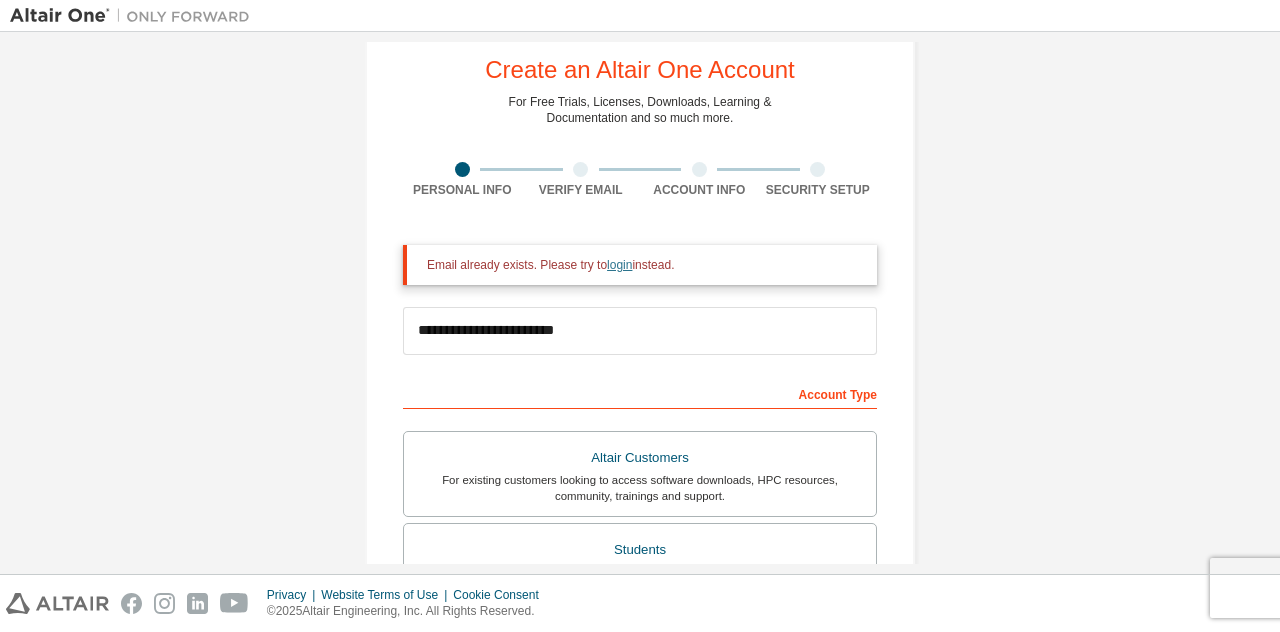 click on "login" at bounding box center [619, 265] 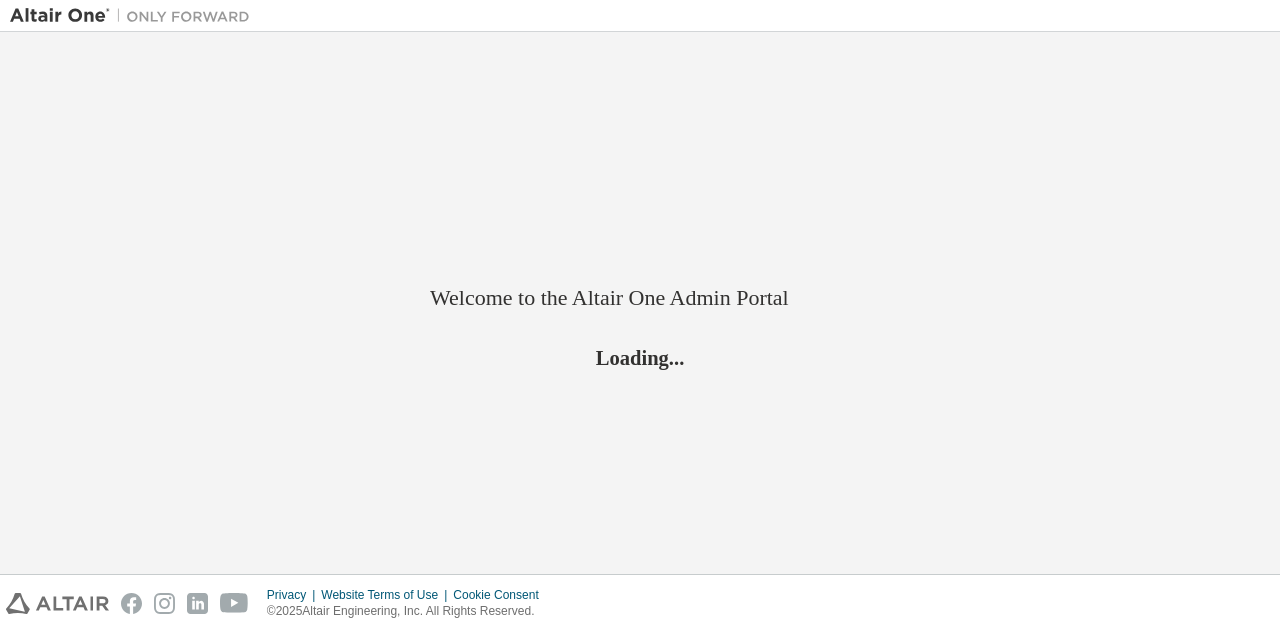 scroll, scrollTop: 0, scrollLeft: 0, axis: both 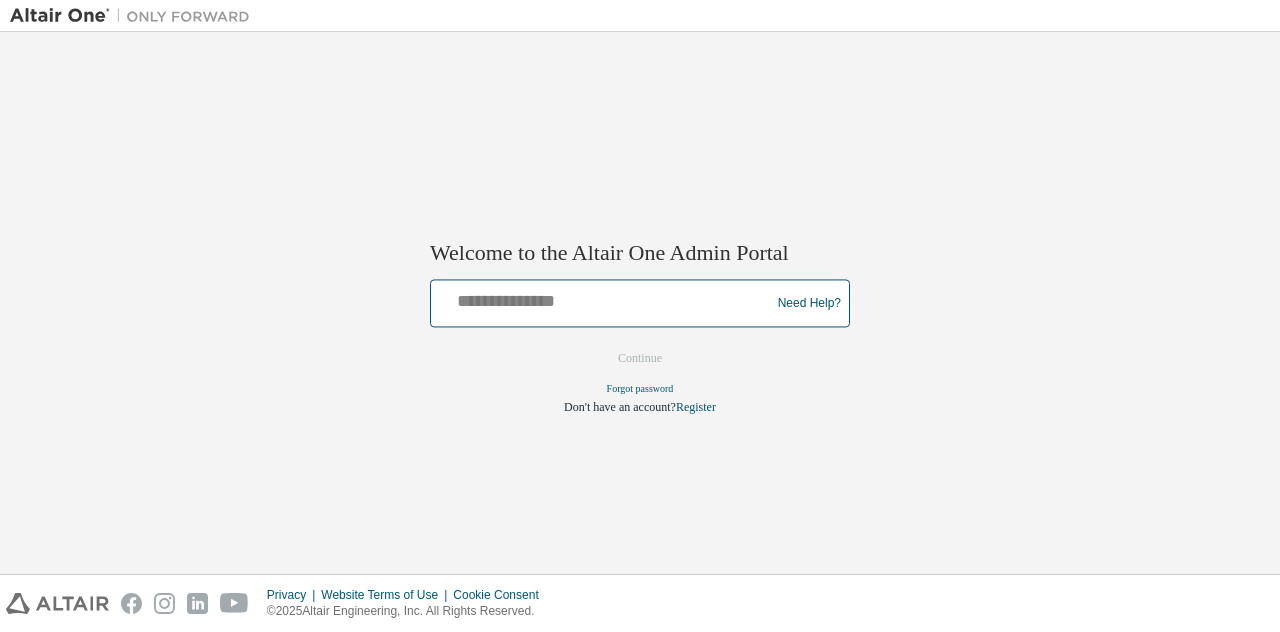 click at bounding box center [603, 299] 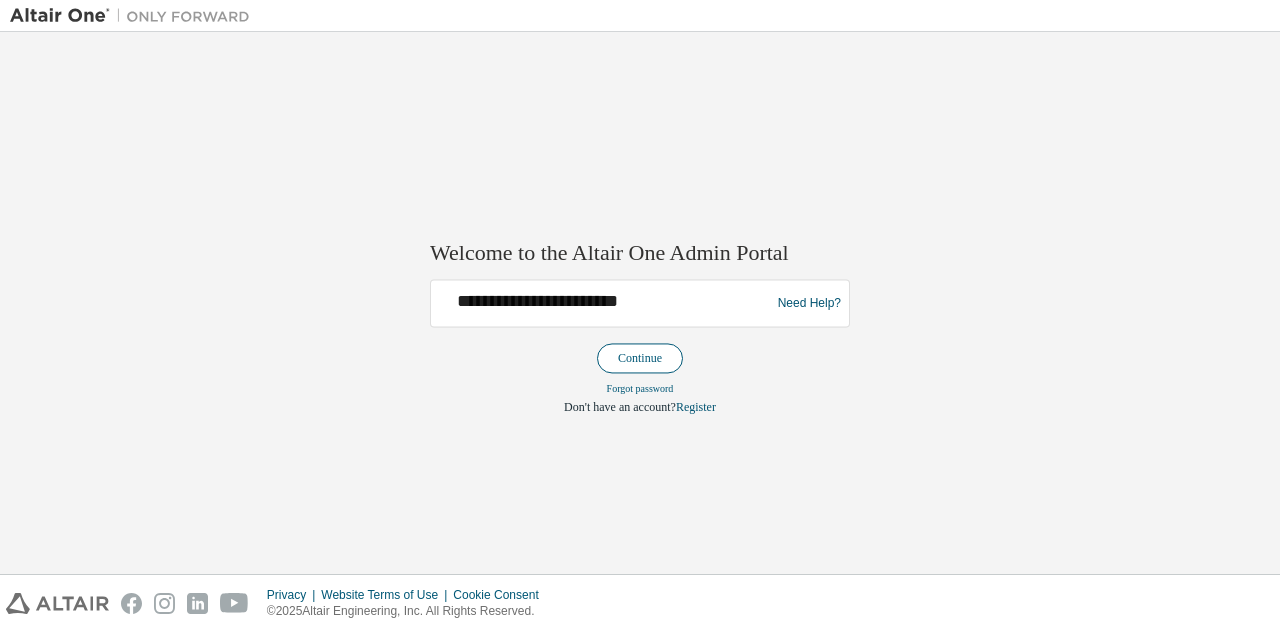 click on "Continue" at bounding box center [640, 359] 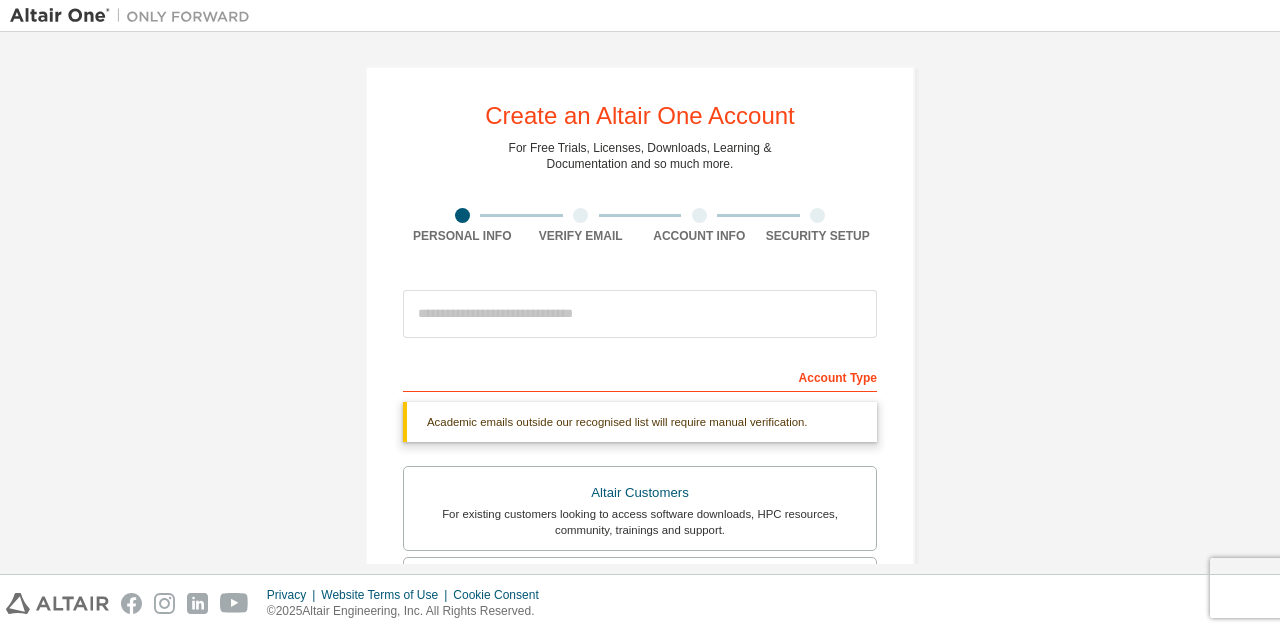 scroll, scrollTop: 0, scrollLeft: 0, axis: both 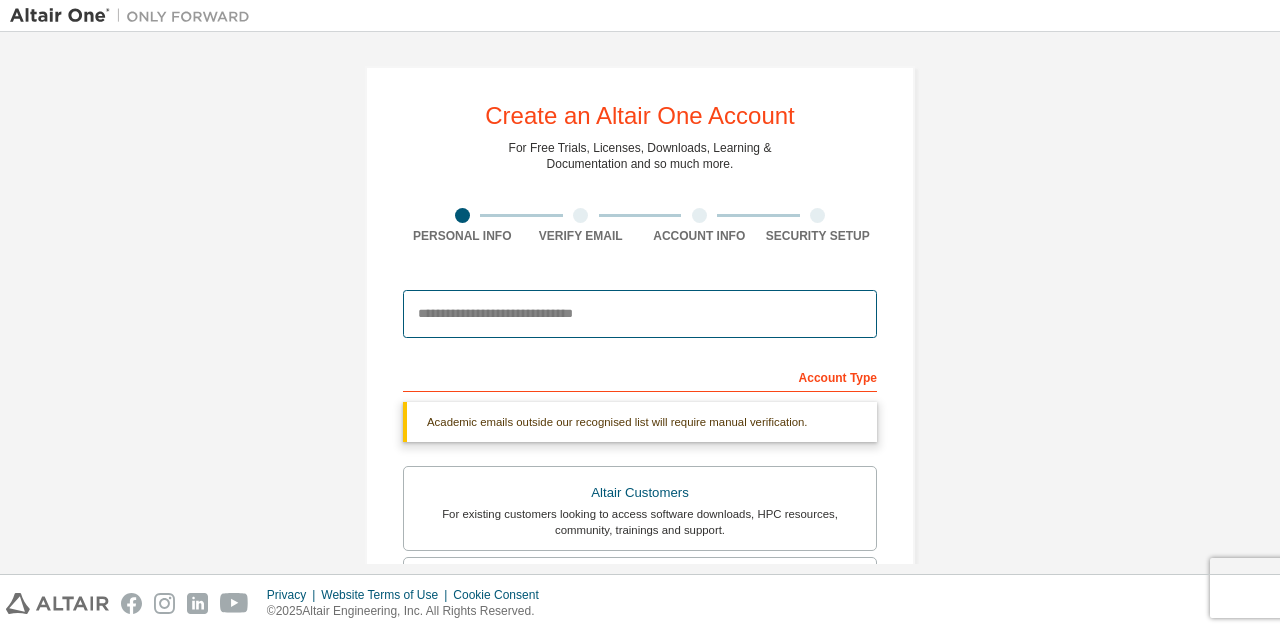 click at bounding box center [640, 314] 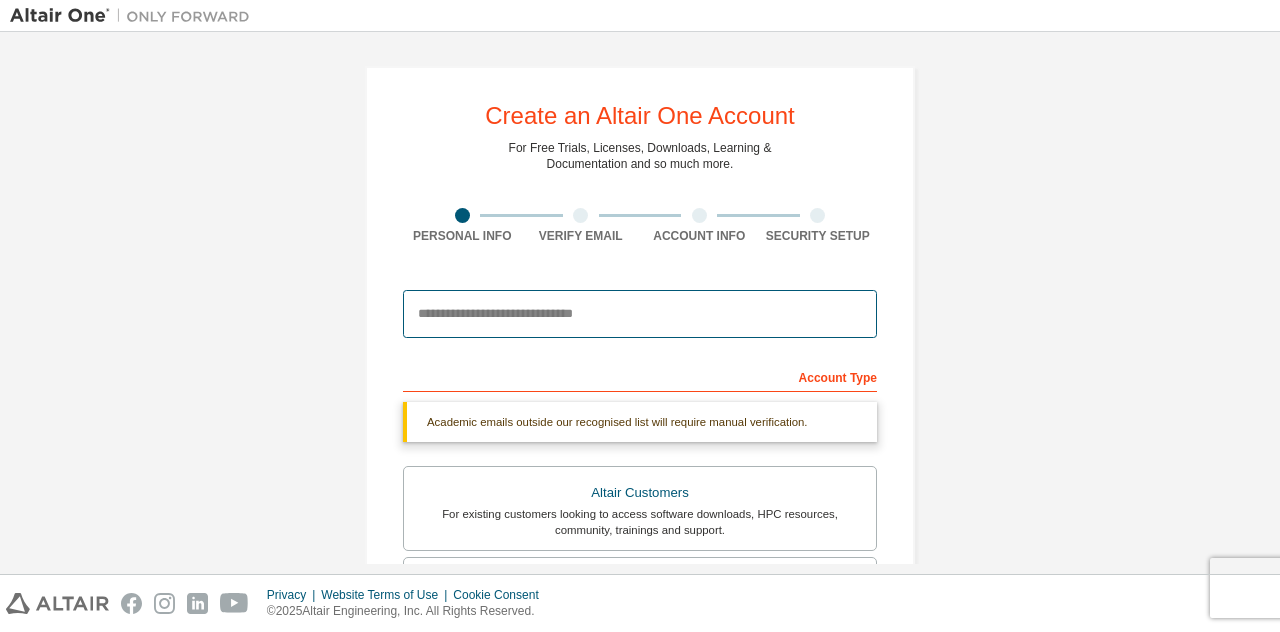 type on "**********" 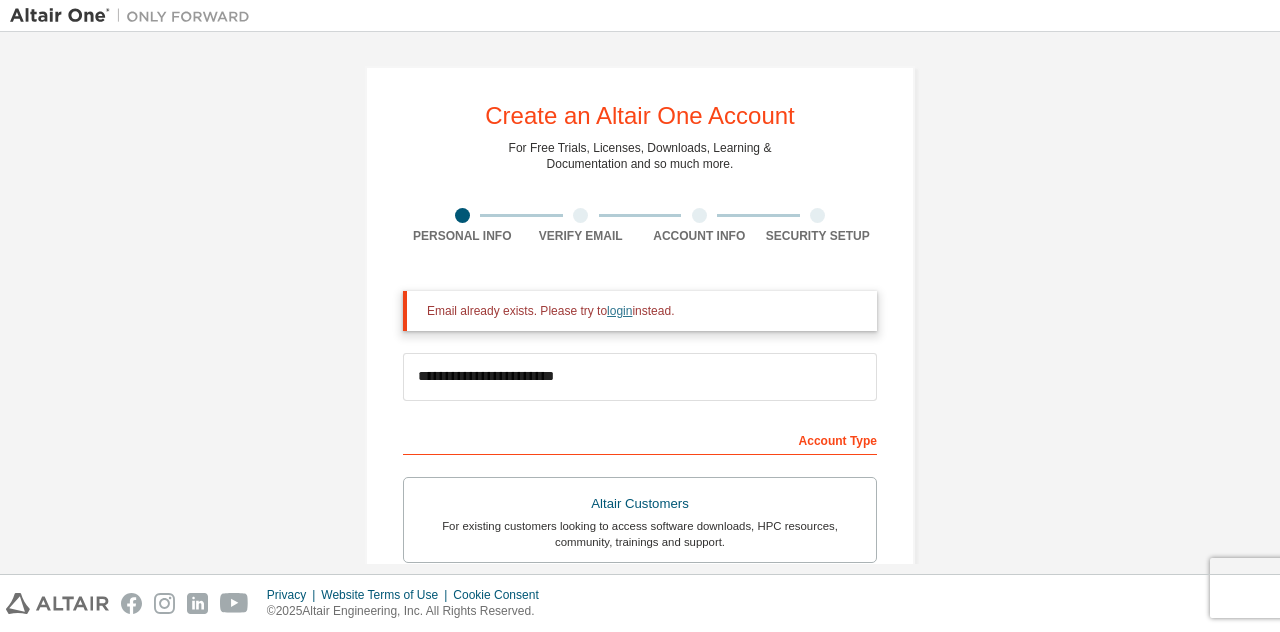 click on "login" at bounding box center [619, 311] 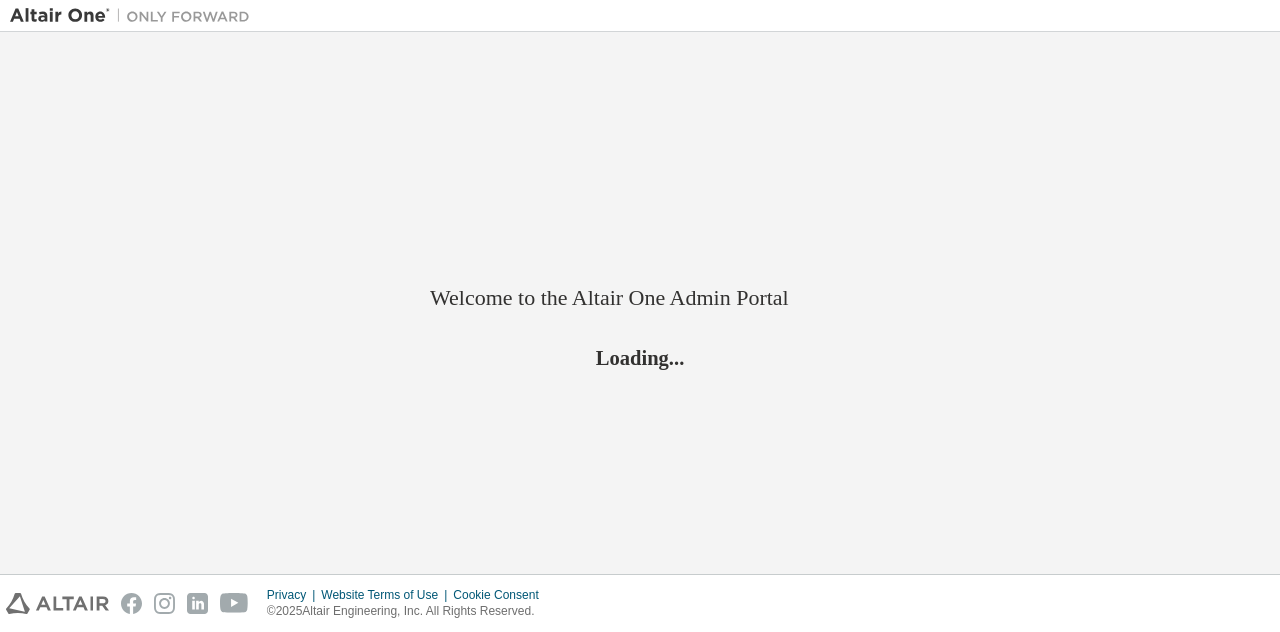 scroll, scrollTop: 0, scrollLeft: 0, axis: both 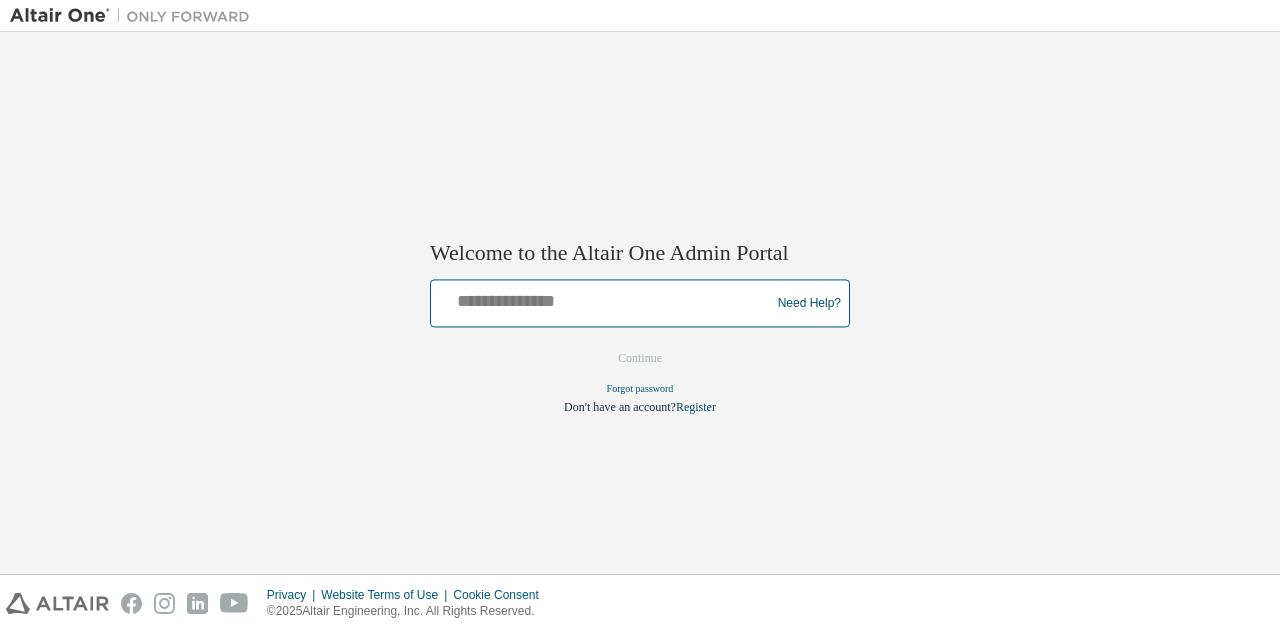 click at bounding box center (603, 299) 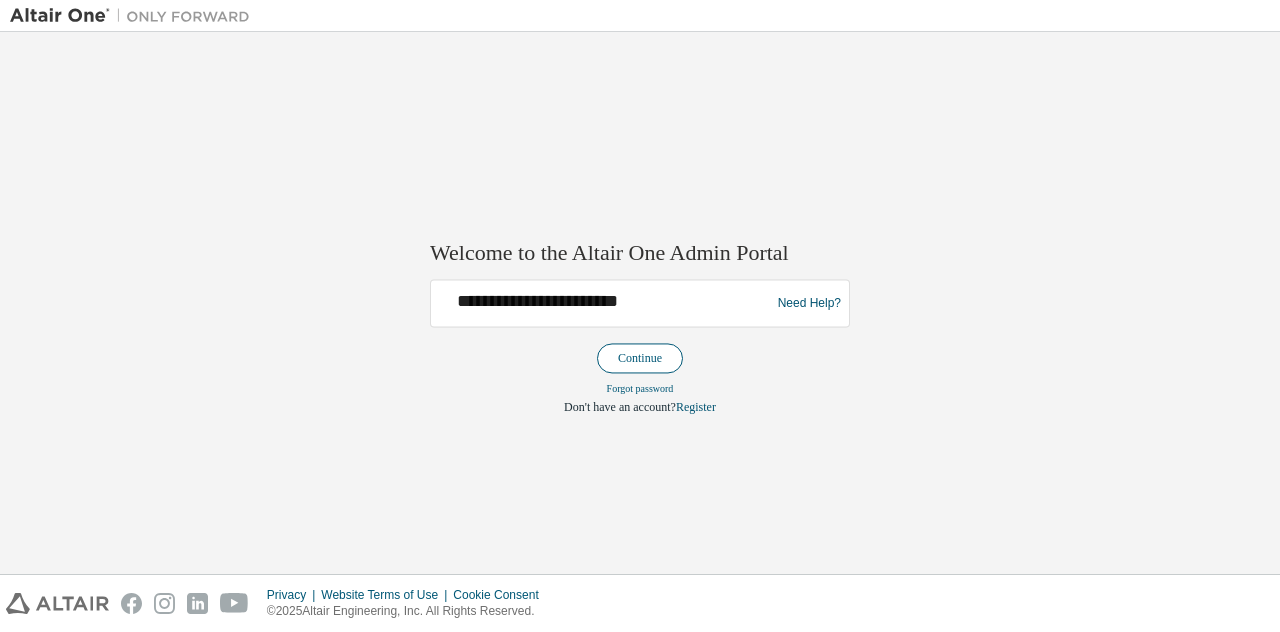 click on "Continue" at bounding box center (640, 359) 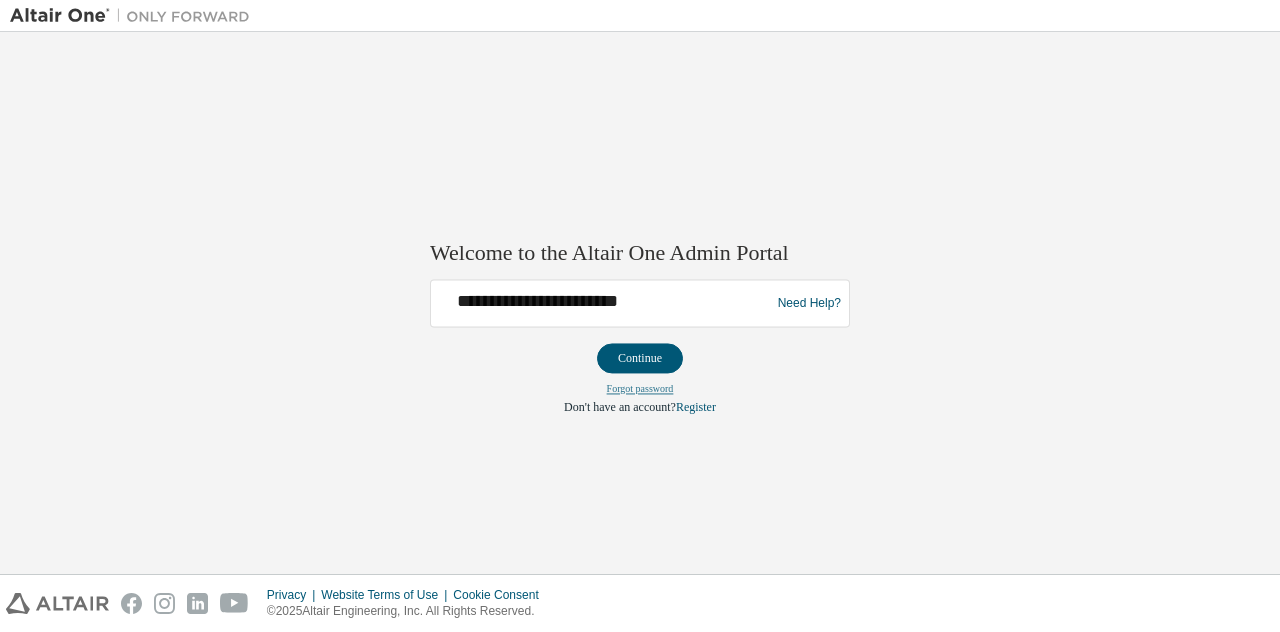 click on "Forgot password" at bounding box center (640, 389) 